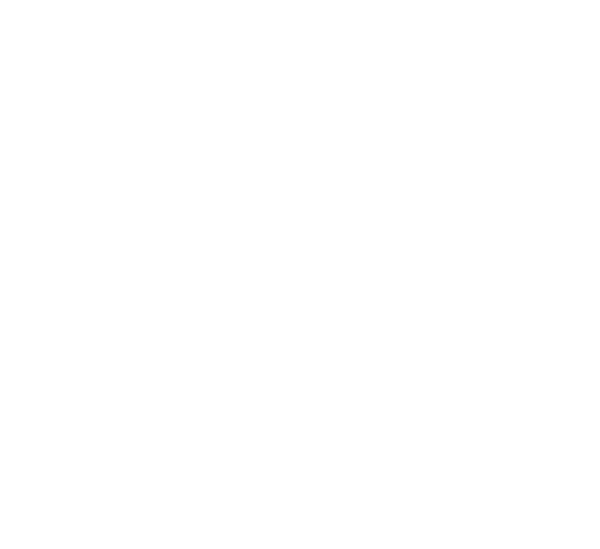 scroll, scrollTop: 0, scrollLeft: 0, axis: both 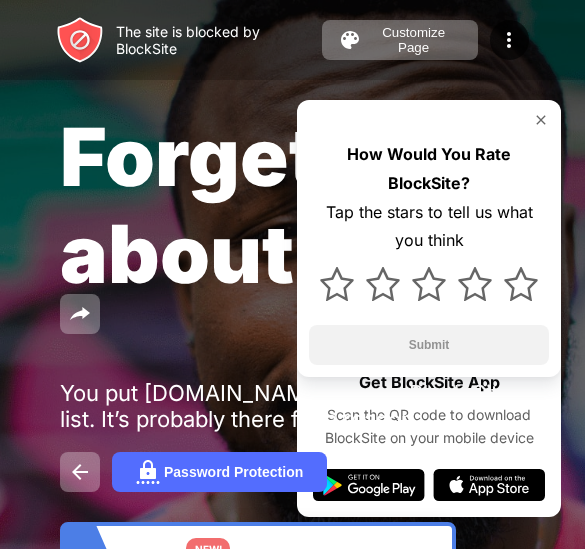 click on "How Would You Rate BlockSite? Tap the stars to tell us what you think Submit" at bounding box center (429, 238) 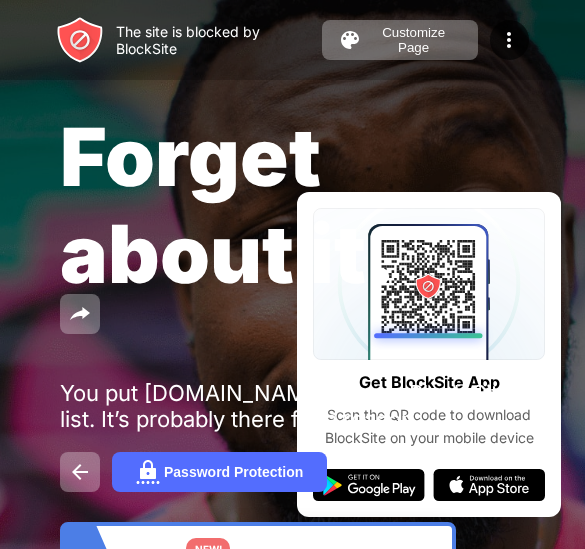 click on "Forget about it. You put facebook.com in your Block Sites list. It’s probably there for a reason. Password Protection NEW! Get unlimited block list! Don't get distracted by shortlisting. Add as many sites as you like. Go Unlimited" at bounding box center (292, 400) 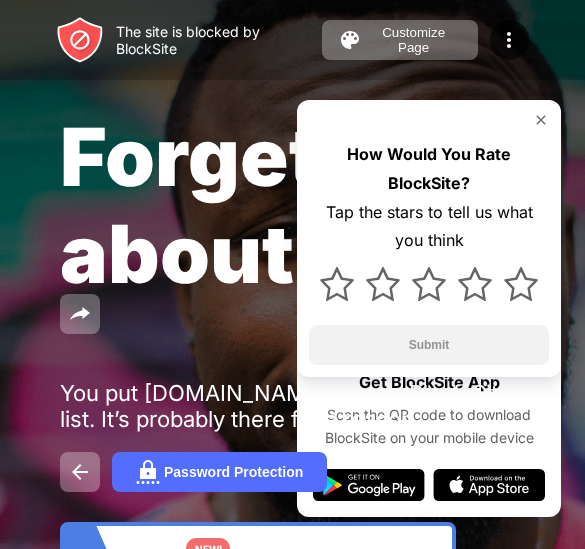scroll, scrollTop: 0, scrollLeft: 0, axis: both 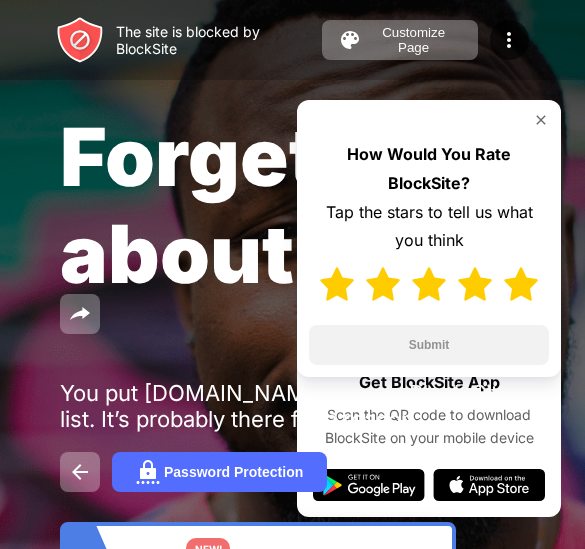 click at bounding box center [521, 284] 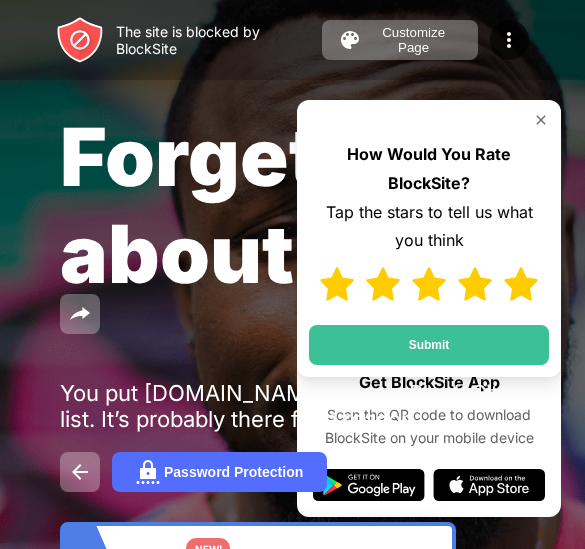 click at bounding box center [521, 284] 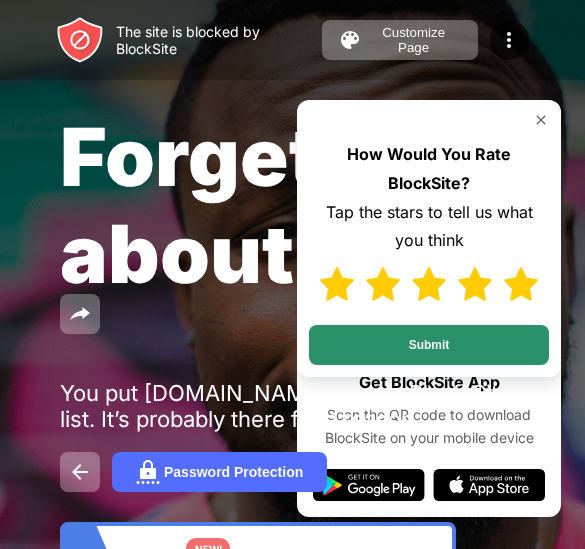 click on "Submit" at bounding box center (429, 345) 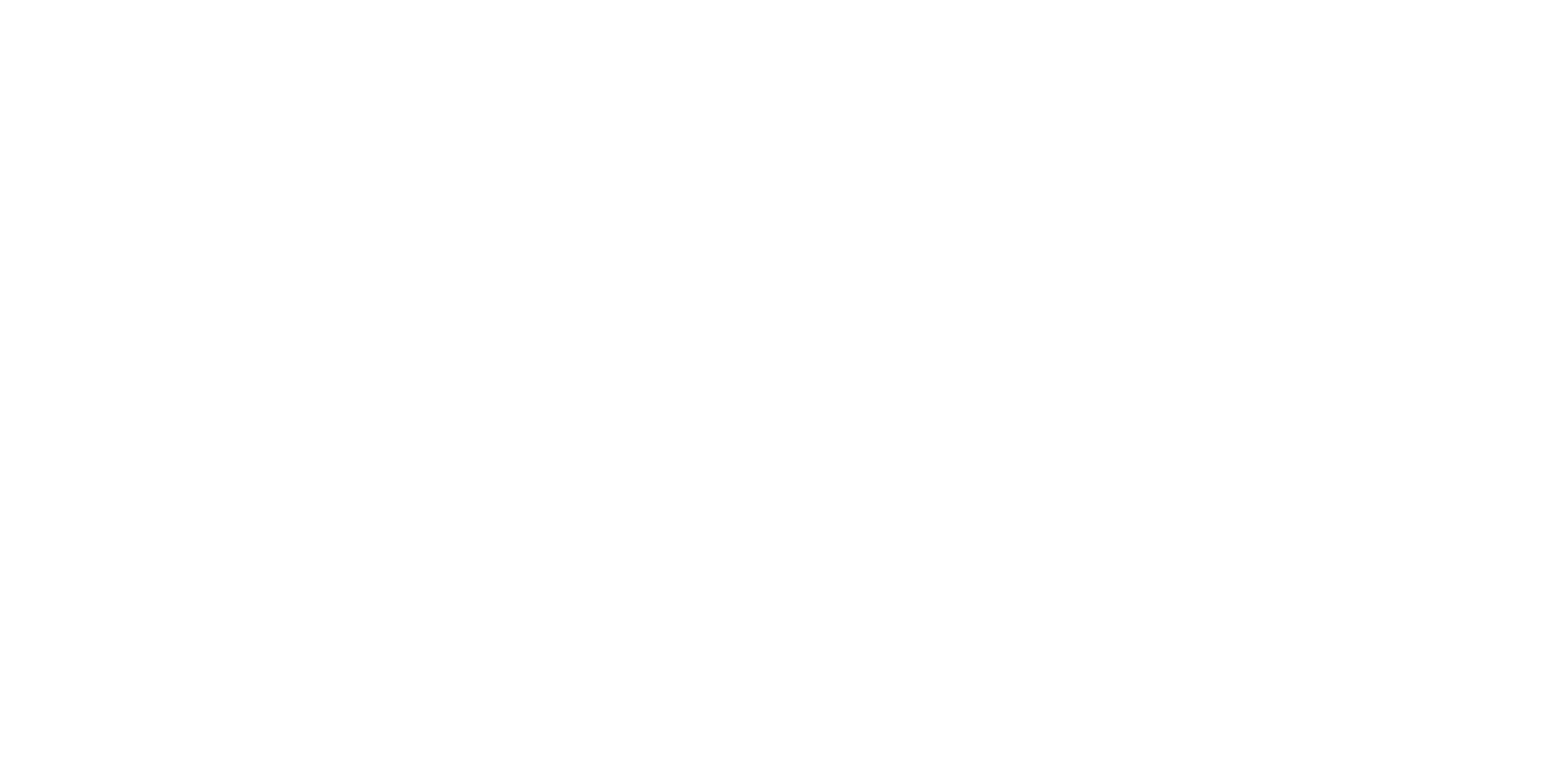 scroll, scrollTop: 0, scrollLeft: 0, axis: both 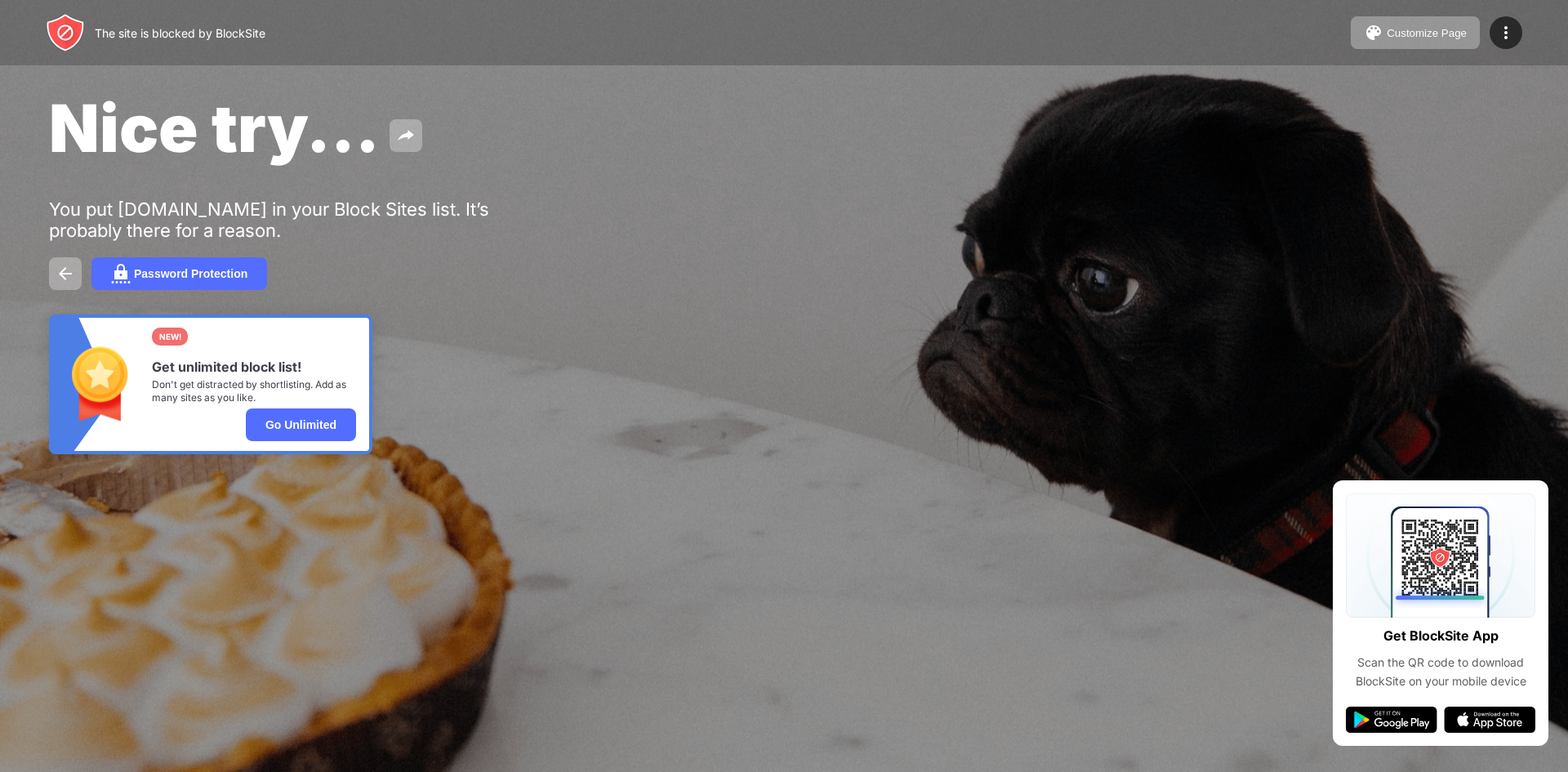 click on "Nice try... You put facebook.com in your Block Sites list. It’s probably there for a reason. Password Protection NEW! Get unlimited block list! Don't get distracted by shortlisting. Add as many sites as you like. Go Unlimited" at bounding box center (784, 271) 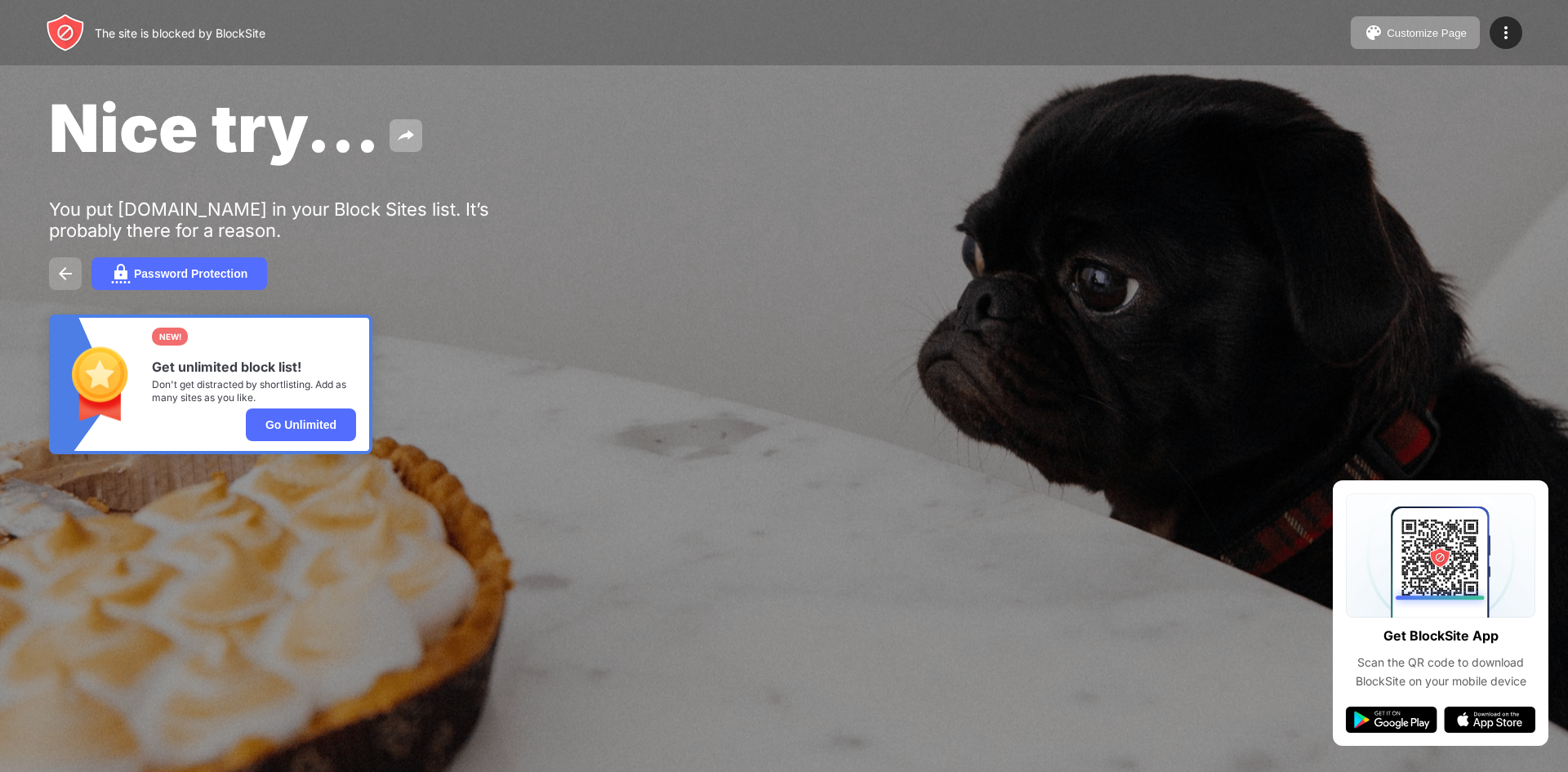 click at bounding box center (65, 274) 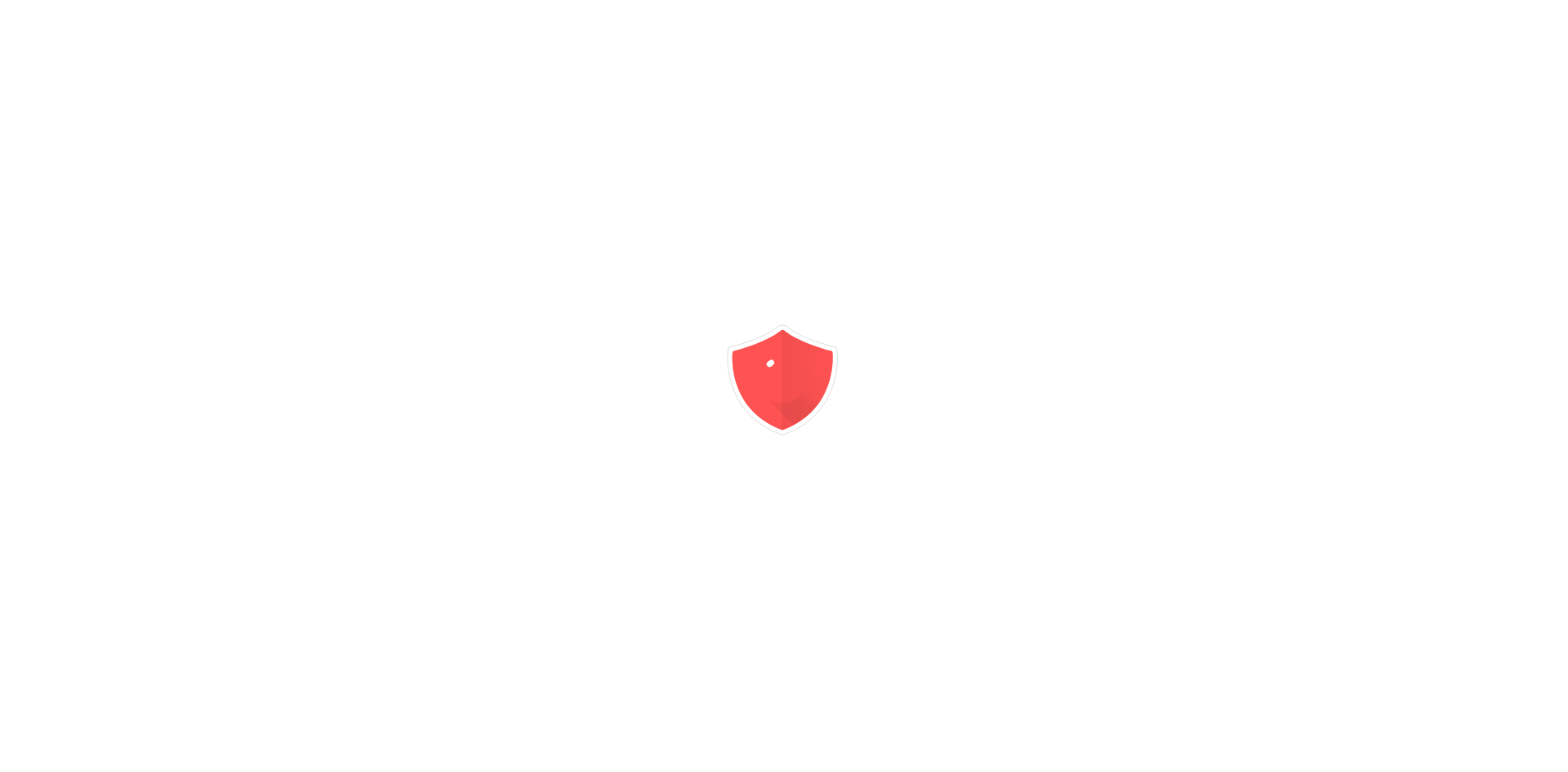 scroll, scrollTop: 0, scrollLeft: 0, axis: both 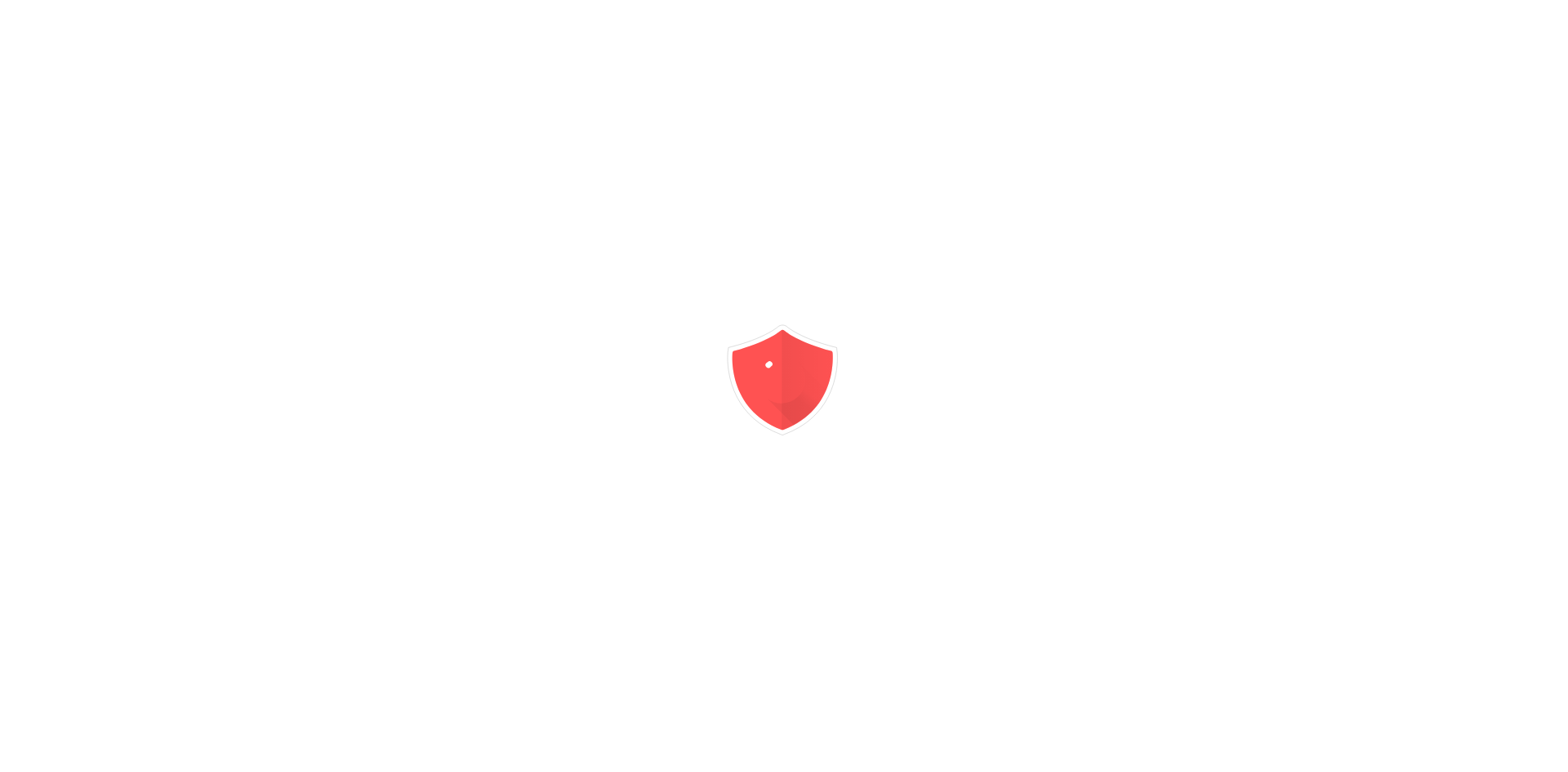 click at bounding box center (784, 0) 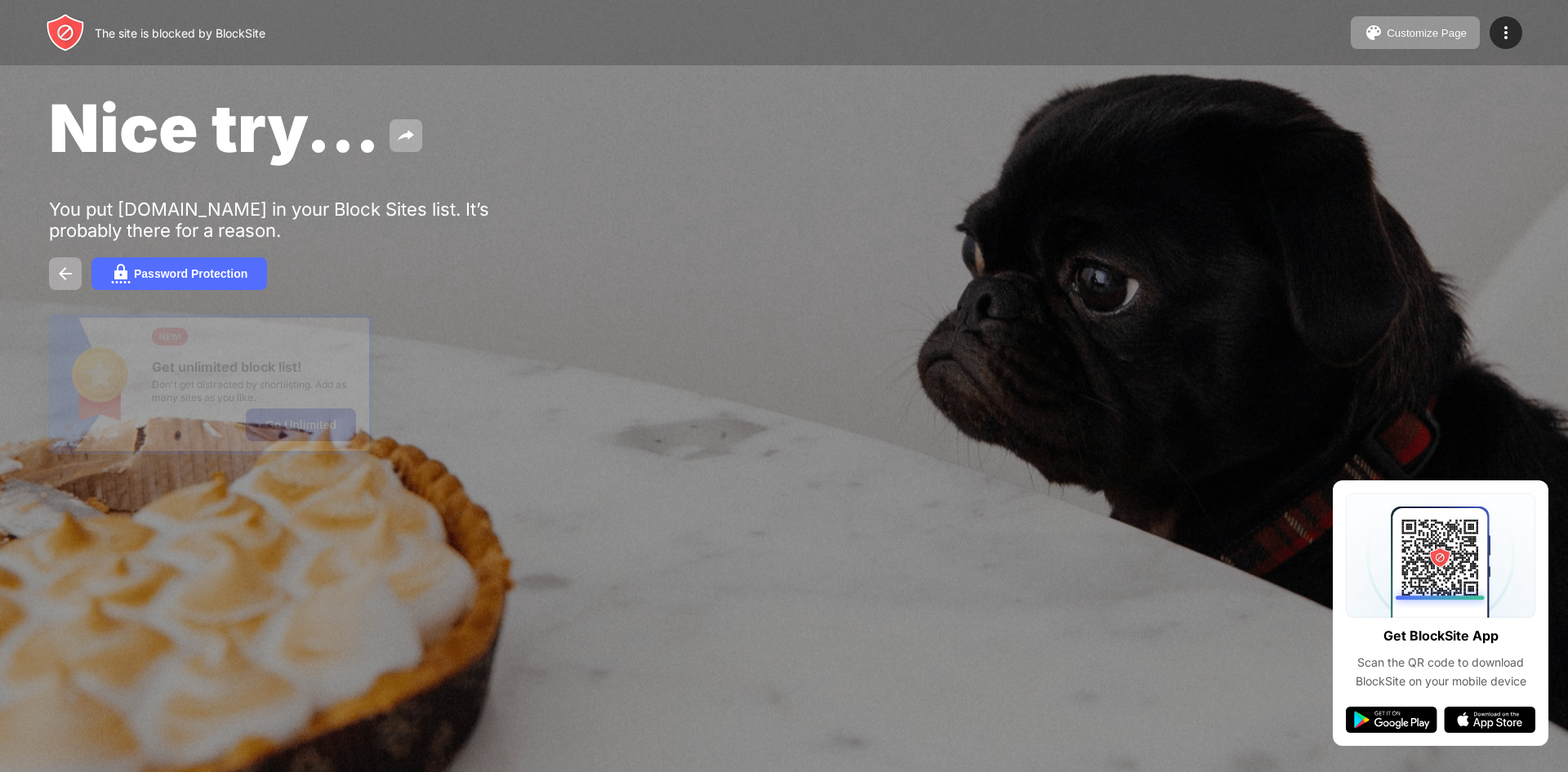 click on "Go Unlimited" at bounding box center [301, 425] 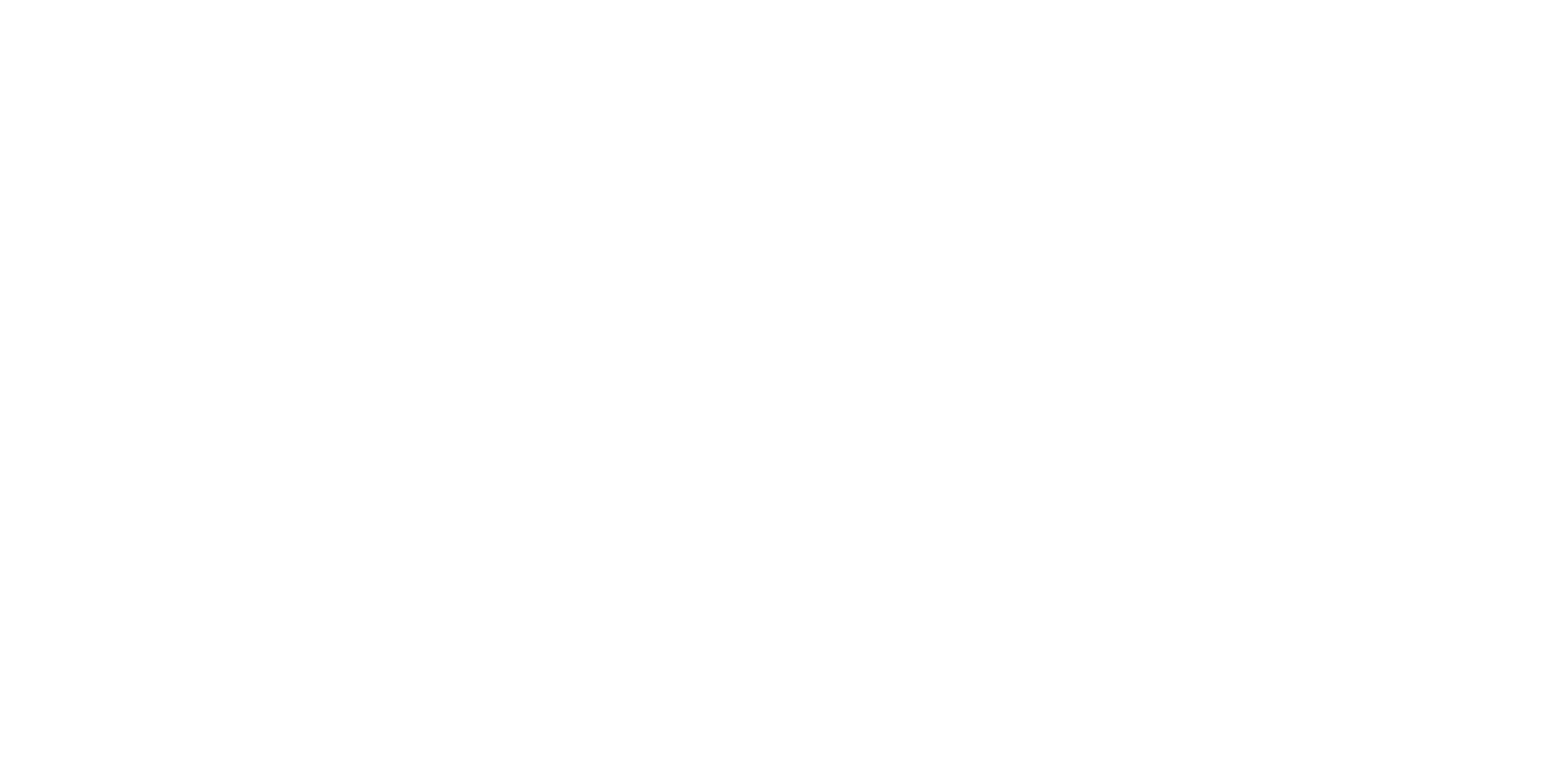 scroll, scrollTop: 0, scrollLeft: 0, axis: both 